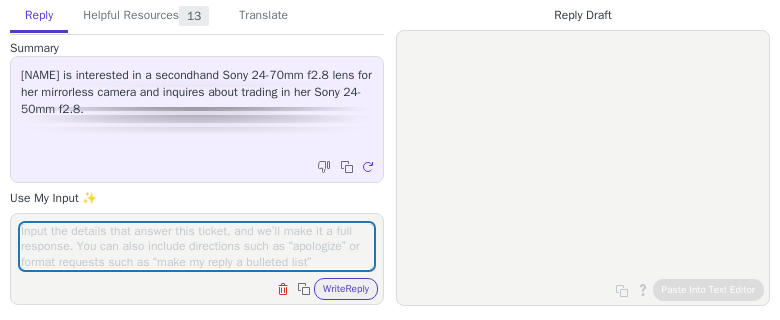 scroll, scrollTop: 0, scrollLeft: 0, axis: both 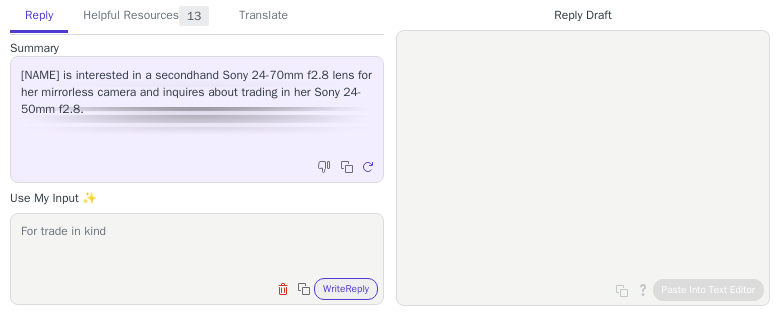 click on "For trade in kind" at bounding box center (197, 246) 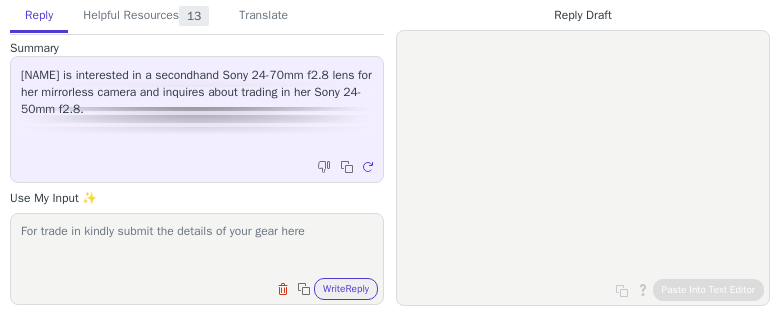 paste on "https://www.georges.com.au/pages/pre-loved-gear-trade" 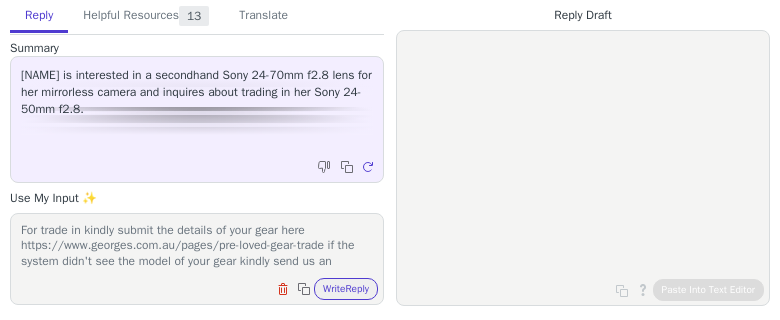scroll, scrollTop: 16, scrollLeft: 0, axis: vertical 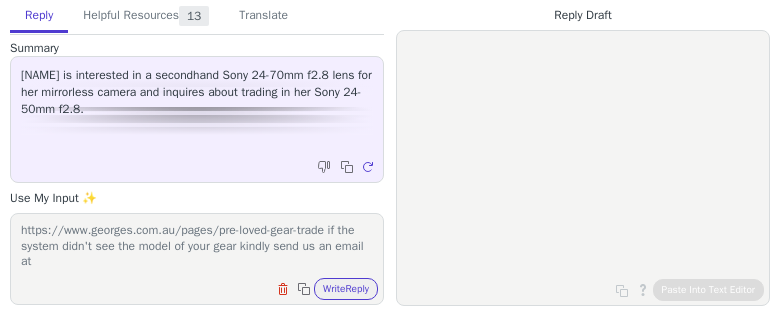 click on "For trade in kindly submit the details of your gear here https://www.georges.com.au/pages/pre-loved-gear-trade if the system didn't see the model of your gear kindly send us an email at" at bounding box center [197, 246] 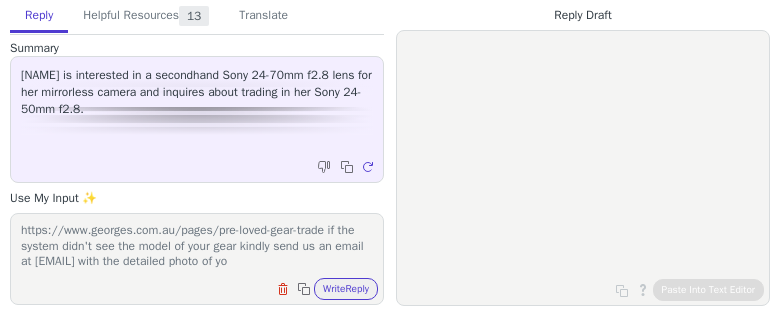 scroll, scrollTop: 32, scrollLeft: 0, axis: vertical 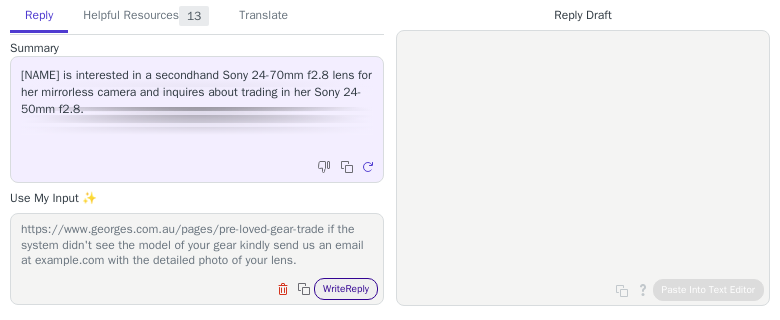 type on "For trade in kindly submit the details of your gear here https://www.georges.com.au/pages/pre-loved-gear-trade if the system didn't see the model of your gear kindly send us an email at example.com with the detailed photo of your lens." 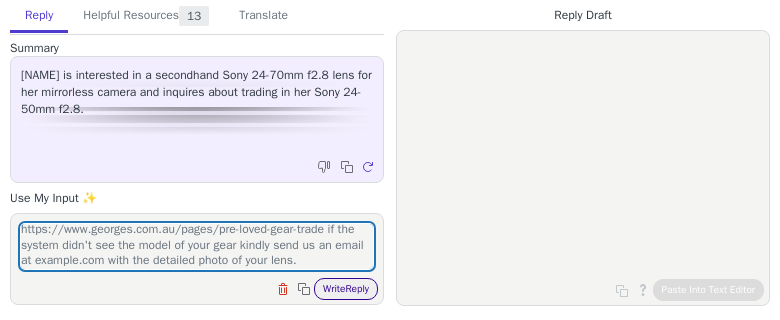 click on "Write  Reply" at bounding box center (346, 289) 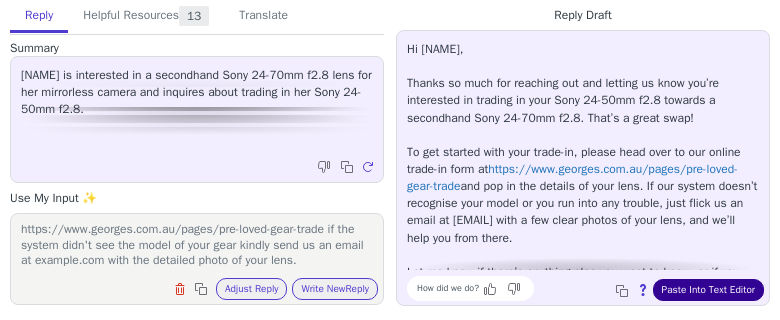 click on "Paste Into Text Editor" at bounding box center (708, 290) 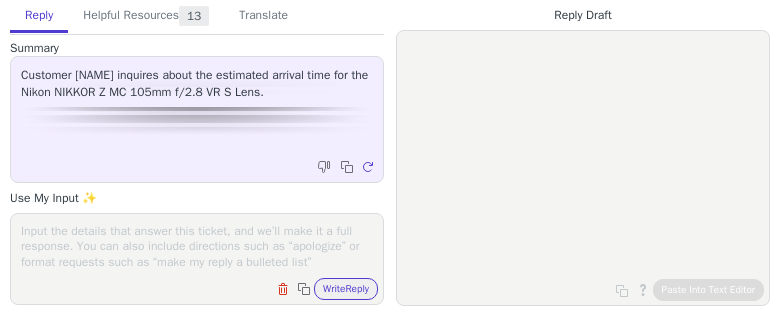 click on "Clear field Copy to clipboard Write  Reply" at bounding box center (207, 287) 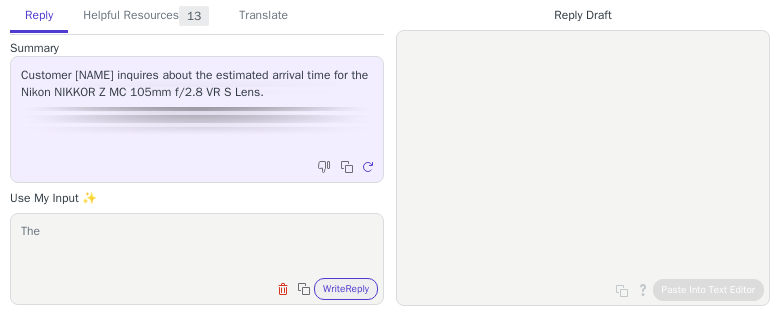 paste on "Nikon NIKKOR Z MC 105mm f/2.8 VR S Lens" 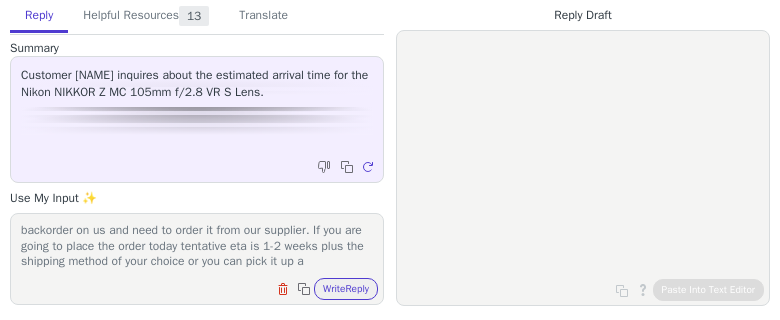 scroll, scrollTop: 32, scrollLeft: 0, axis: vertical 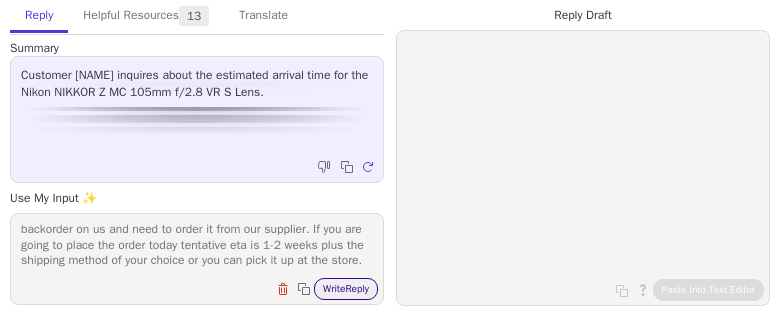 type on "The Nikon NIKKOR Z MC 105mm f/2.8 VR S Lens is currently backorder on us and need to order it from our supplier. If you are going to place the order today tentative eta is 1-2 weeks plus the shipping method of your choice or you can pick it up at the store." 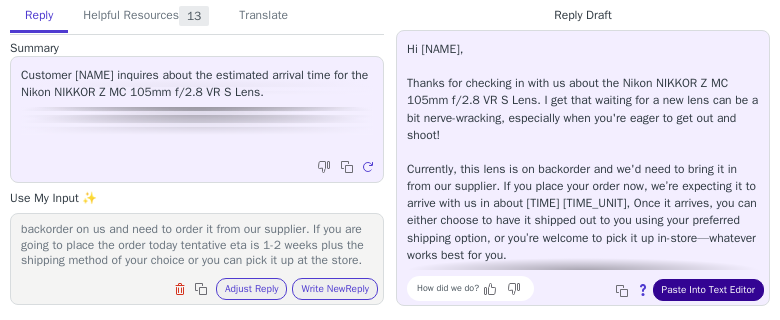 click on "Paste Into Text Editor" at bounding box center (708, 290) 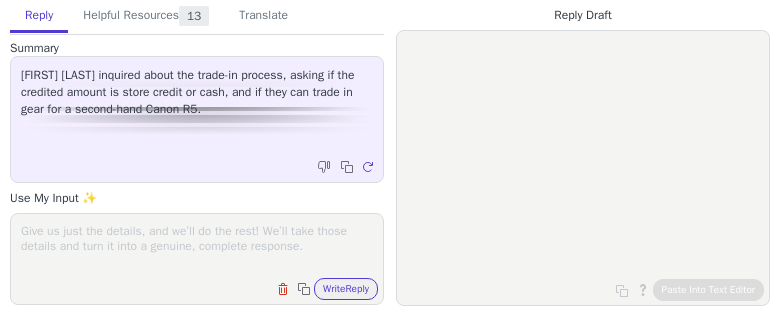 scroll, scrollTop: 0, scrollLeft: 0, axis: both 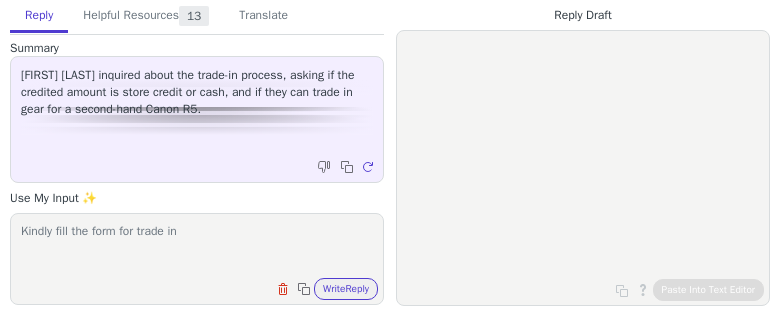 paste on "https://www.georges.com.au/pages/pre-loved-gear-trade" 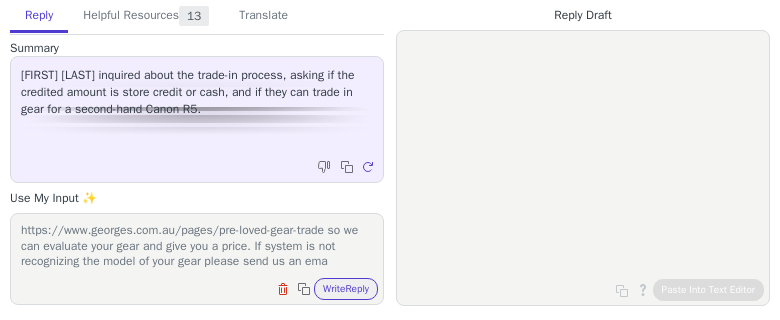 scroll, scrollTop: 32, scrollLeft: 0, axis: vertical 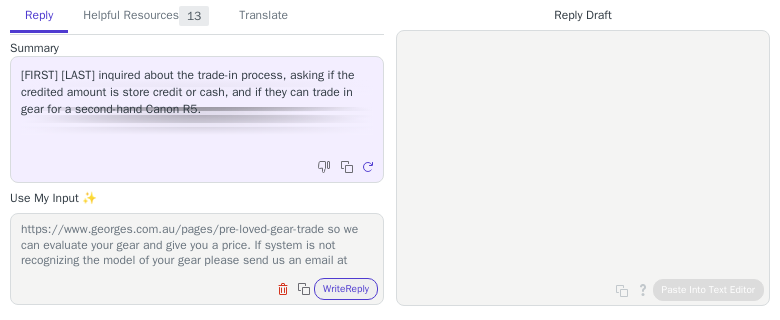 click on "Kindly fill the form for trade in https://www.georges.com.au/pages/pre-loved-gear-trade so we can evaluate your gear and give you a price. If system is not recognizing the model of your gear please send us an email at" at bounding box center (197, 246) 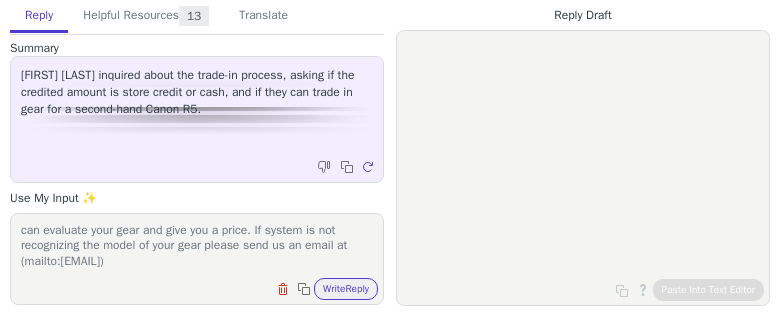 click on "Kindly fill the form for trade in https://www.georges.com.au/pages/pre-loved-gear-trade so we can evaluate your gear and give you a price. If system is not recognizing the model of your gear please send us an email at (mailto:[EMAIL])" at bounding box center [197, 246] 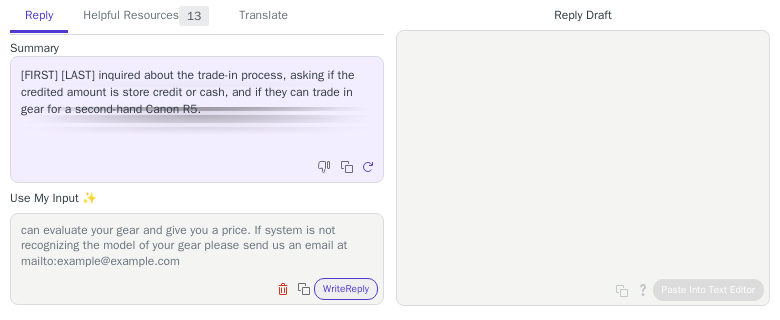 click on "Kindly fill the form for trade in https://www.georges.com.au/pages/pre-loved-gear-trade so we can evaluate your gear and give you a price. If system is not recognizing the model of your gear please send us an email at mailto:example@example.com" at bounding box center [197, 246] 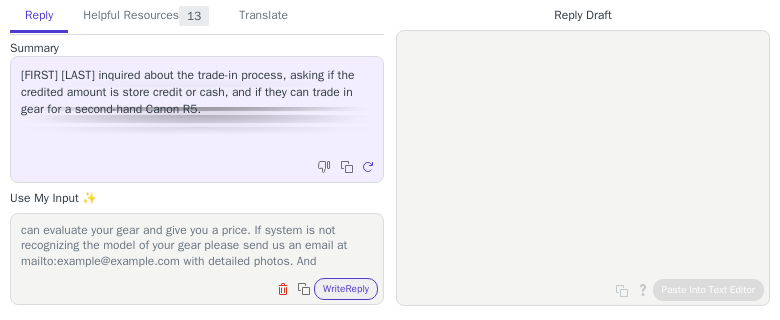 scroll, scrollTop: 46, scrollLeft: 0, axis: vertical 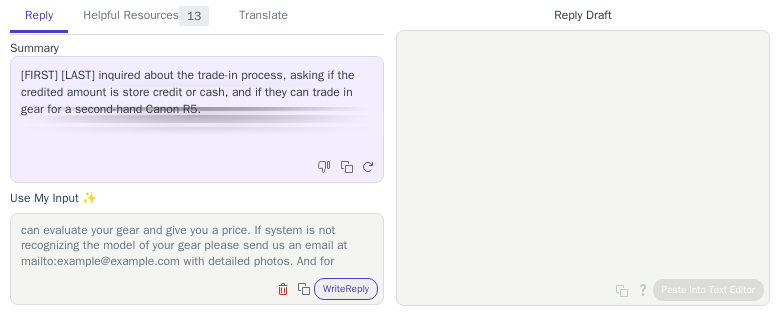 click on "Kindly fill the form for trade in https://www.georges.com.au/pages/pre-loved-gear-trade so we can evaluate your gear and give you a price. If system is not recognizing the model of your gear please send us an email at mailto:example@example.com with detailed photos. And for" at bounding box center (197, 246) 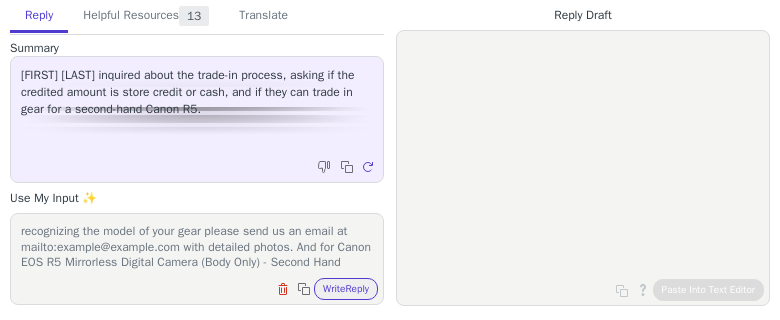 scroll, scrollTop: 62, scrollLeft: 0, axis: vertical 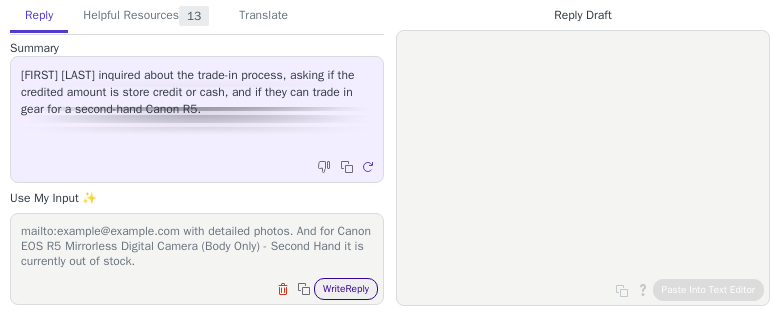 type on "Kindly fill the form for trade in https://www.georges.com.au/pages/pre-loved-gear-trade so we can evaluate your gear and give you a price. If system is not recognizing the model of your gear please send us an email at mailto:example@example.com with detailed photos. And for Canon EOS R5 Mirrorless Digital Camera (Body Only) - Second Hand it is currently out of stock." 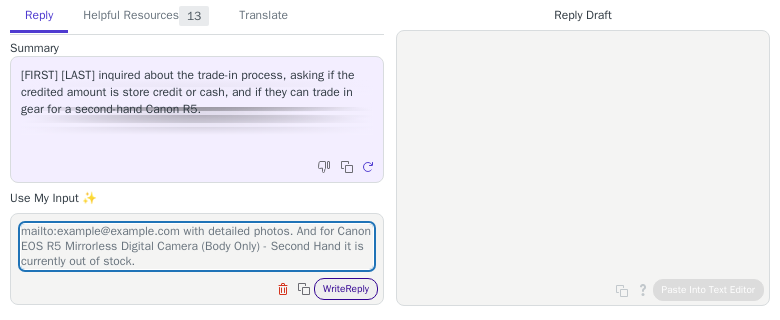 click on "Write  Reply" at bounding box center (346, 289) 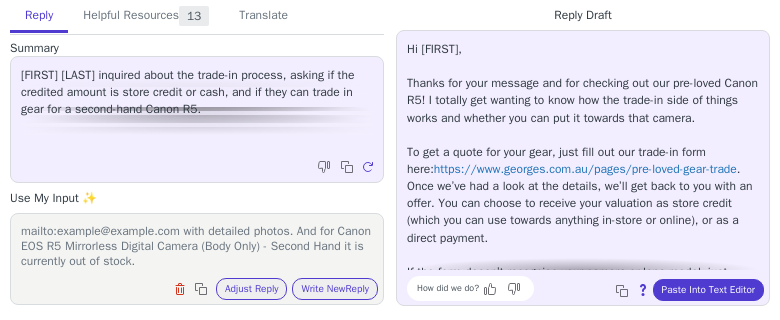 click on "Hi [FIRST], Thanks for your message and for checking out our pre-loved Canon R5! I totally get wanting to know how the trade-in side of things works and whether you can put it towards that camera. To get a quote for your gear, just fill out our trade-in form here:  https://www.georges.com.au/pages/pre-loved-gear-trade . Once we’ve had a look at the details, we’ll get back to you with an offer. You can choose to receive your valuation as store credit (which you can use towards anything in-store or online), or as a direct payment. If the form doesn’t recognise your camera or lens model, just shoot us an email at example@example.com with some clear photos and details and we’ll make sure it’s reviewed. I wanted to let you know that the second hand Canon R5 body you linked is currently out of stock. If you want, I can pop you on our waiting list and let you know as soon as another one lands, or help you find something similar. How did we do?   Copy to clipboard About this reply Paste Into Text Editor" at bounding box center [583, 168] 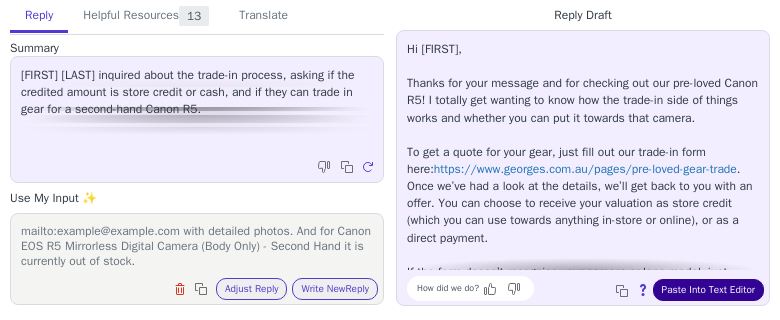 click on "Paste Into Text Editor" at bounding box center [708, 290] 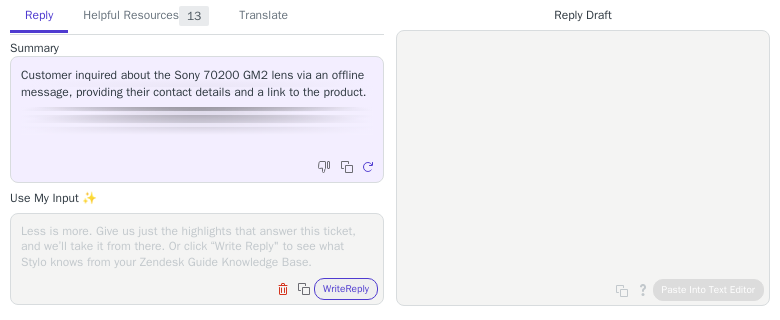 click on "Summary Customer inquired about the Sony 70200 GM2 lens via an offline message, providing their contact details and a link to the product. Copy to clipboard Regenerate Use My Input ✨ Clear field Copy to clipboard Write  Reply" at bounding box center [197, 172] 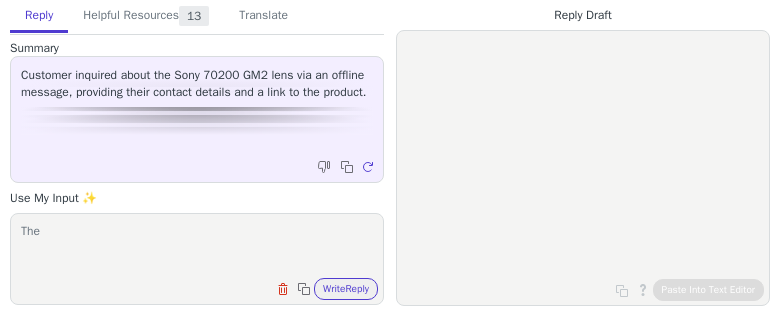 click on "The" at bounding box center [197, 246] 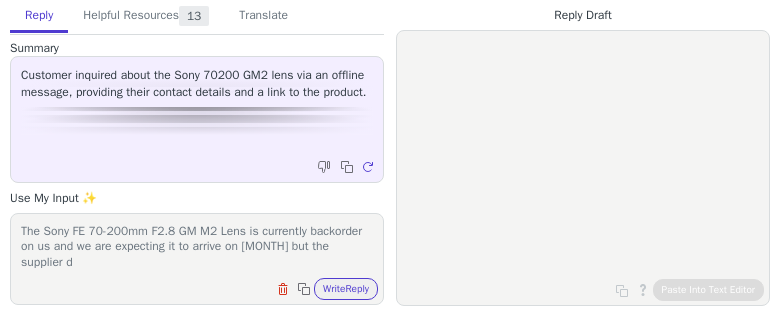 scroll, scrollTop: 1, scrollLeft: 0, axis: vertical 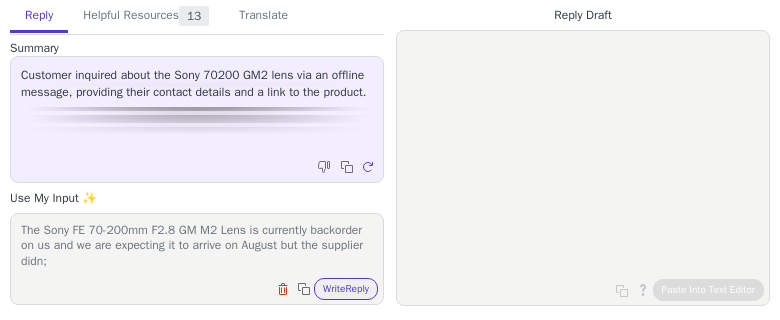 click on "The Sony FE 70-200mm F2.8 GM M2 Lens is currently backorder on us and we are expecting it to arrive on August but the supplier didn; Clear field Copy to clipboard Write  Reply" at bounding box center (197, 259) 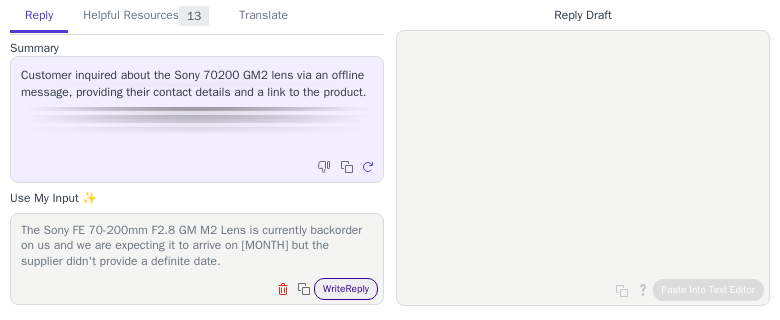 type on "The Sony FE 70-200mm F2.8 GM M2 Lens is currently backorder on us and we are expecting it to arrive on August but the supplier didn't provide a definite date." 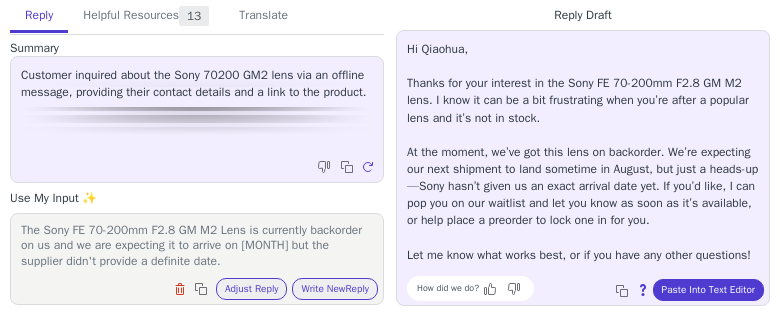 click on "Hi Qiaohua, Thanks for your interest in the Sony FE 70-200mm F2.8 GM M2 lens. I know it can be a bit frustrating when you’re after a popular lens and it’s not in stock. At the moment, we’ve got this lens on backorder. We’re expecting our next shipment to land sometime in August, but just a heads-up—Sony hasn’t given us an exact arrival date yet. If you’d like, I can pop you on our waitlist and let you know as soon as it’s available, or help place a preorder to lock one in for you. Let me know what works best, or if you have any other questions! How did we do?   Copy to clipboard About this reply Paste Into Text Editor" at bounding box center [583, 168] 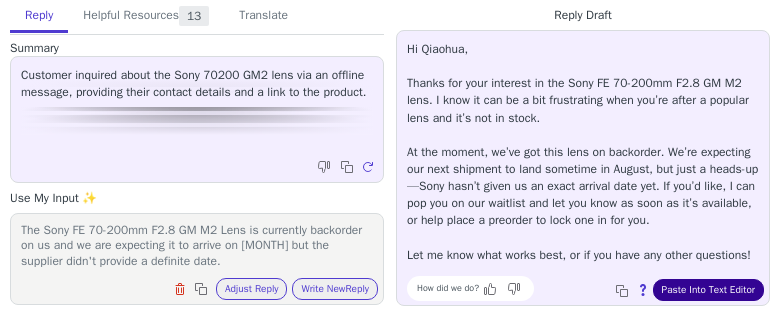 click on "Paste Into Text Editor" at bounding box center [708, 290] 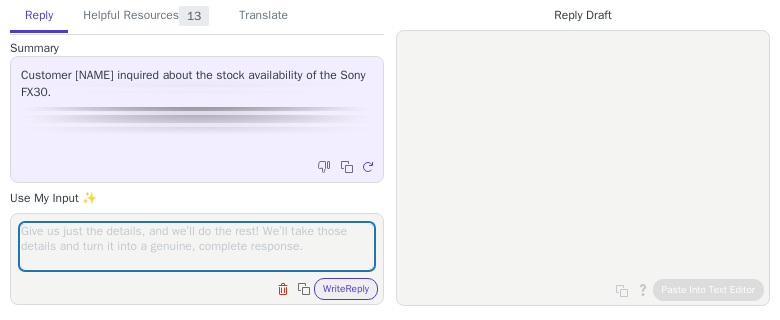 scroll, scrollTop: 0, scrollLeft: 0, axis: both 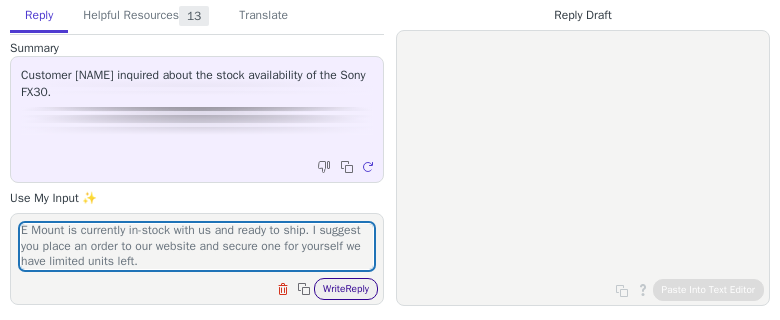 type on "The Sony Cinema Line FX30 APS-C Mirrorless Camera Body Only - E Mount is currently in-stock with us and ready to ship. I suggest you place an order to our website and secure one for yourself we have limited units left." 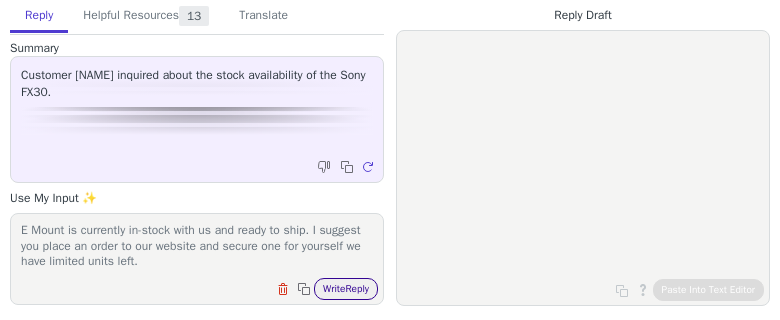 click on "Write  Reply" at bounding box center [346, 289] 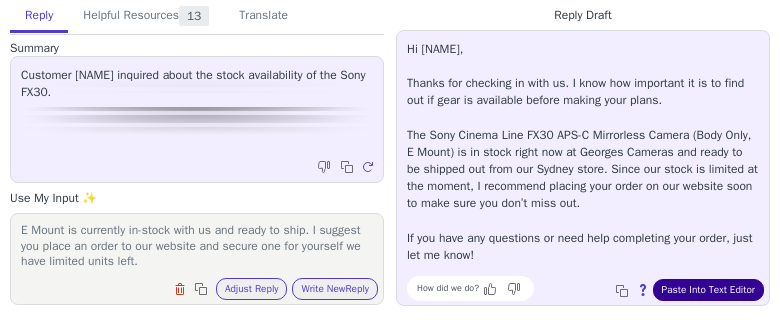 click on "Paste Into Text Editor" at bounding box center [708, 290] 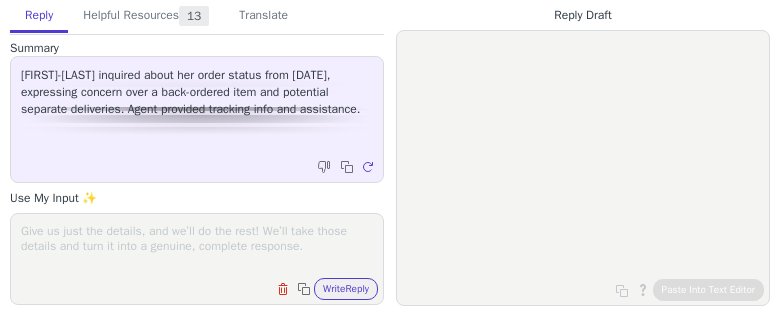 scroll, scrollTop: 0, scrollLeft: 0, axis: both 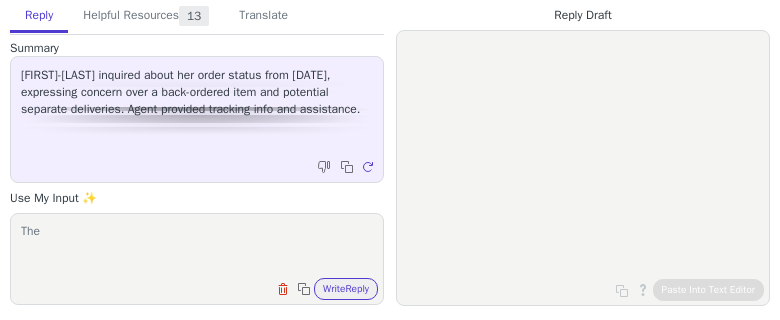 paste on "[BRAND] [PRODUCT]" 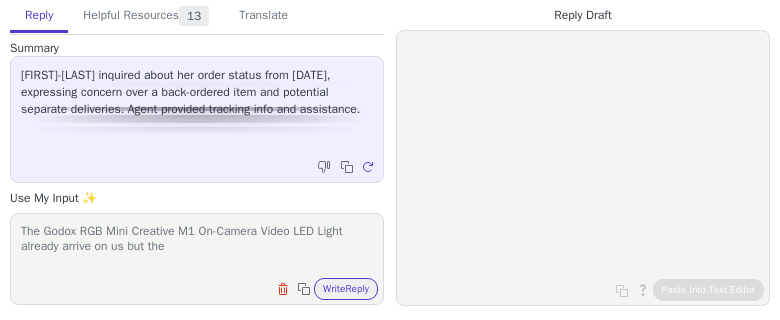 paste on "Godox iM20 Mini Flash with Lithium Battery" 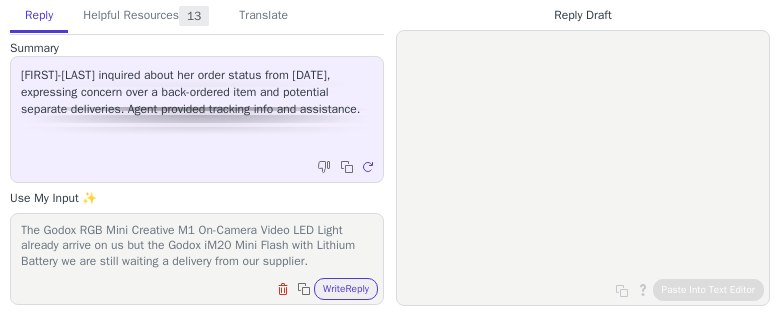 scroll, scrollTop: 16, scrollLeft: 0, axis: vertical 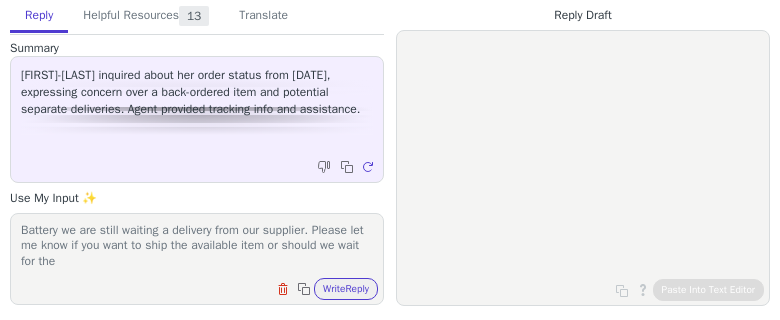 paste on "Godox iM20 Mini Flash with Lithium Battery" 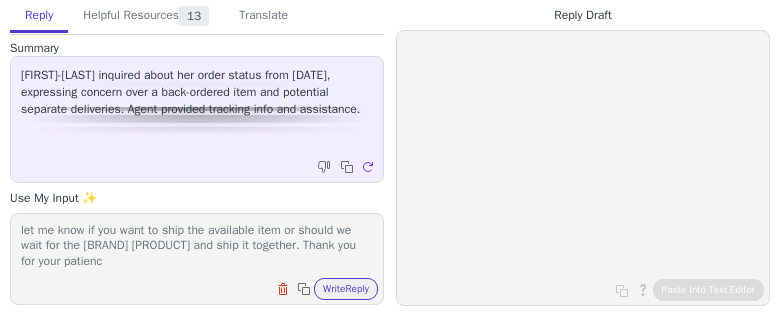 scroll, scrollTop: 62, scrollLeft: 0, axis: vertical 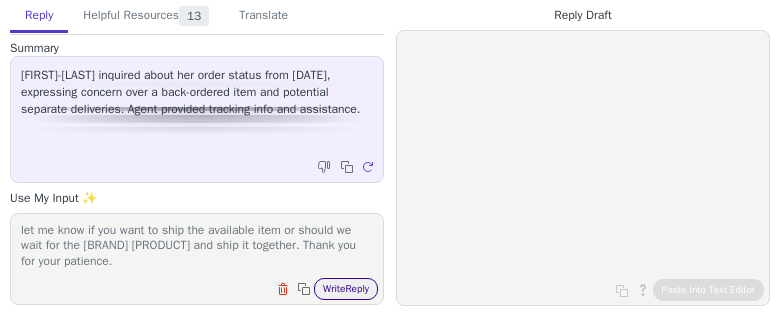 type on "The Godox RGB Mini Creative M1 On-Camera Video LED Light already arrive on us but the Godox iM20 Mini Flash with Lithium Battery we are still waiting a delivery from our supplier. Please let me know if you want to ship the available item or should we wait for the Godox iM20 Mini Flash with Lithium Battery and ship it together. Thank you for your patience." 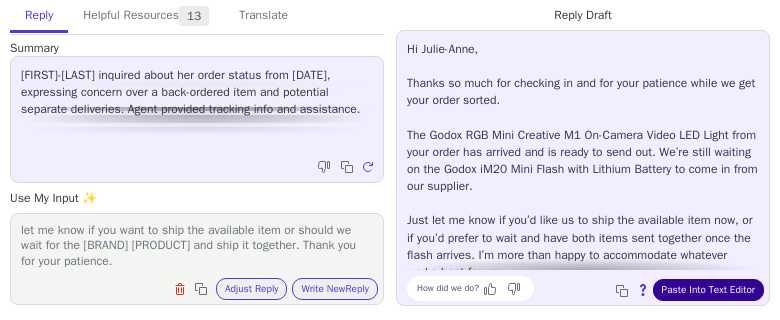 click on "Paste Into Text Editor" at bounding box center (708, 290) 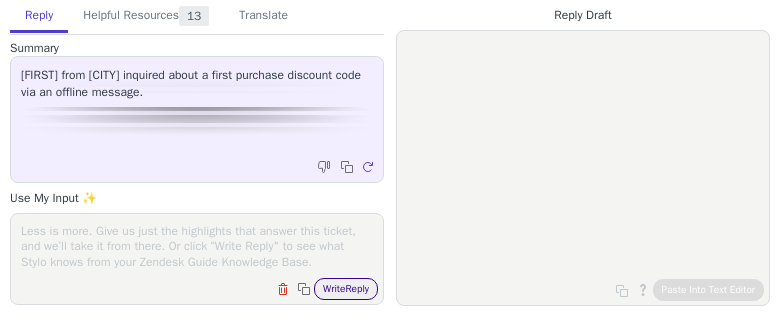 scroll, scrollTop: 0, scrollLeft: 0, axis: both 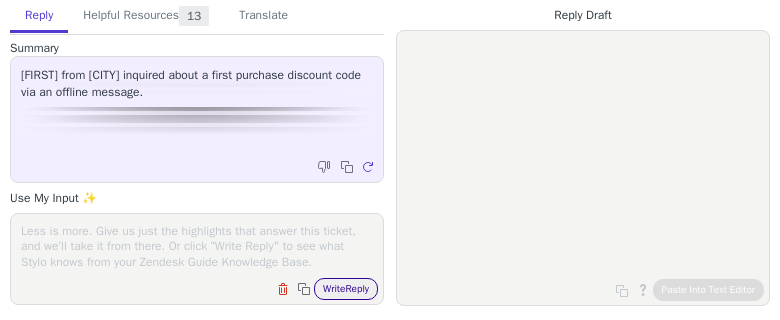 click on "Write  Reply" at bounding box center [346, 289] 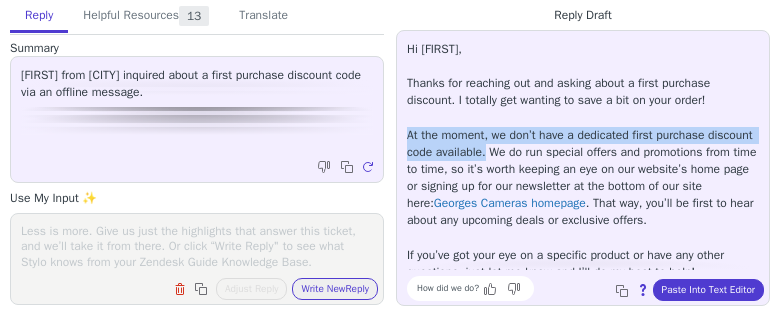 drag, startPoint x: 405, startPoint y: 135, endPoint x: 534, endPoint y: 152, distance: 130.11533 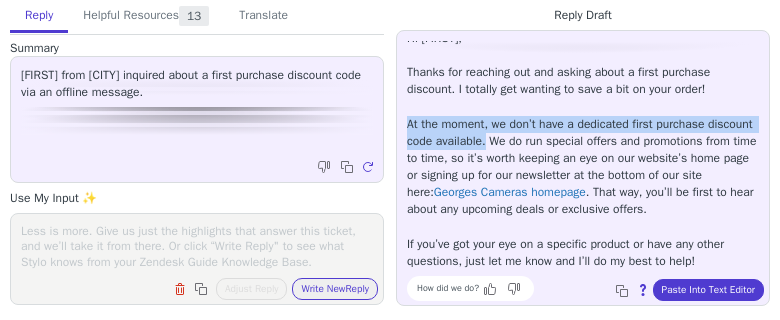 scroll, scrollTop: 28, scrollLeft: 0, axis: vertical 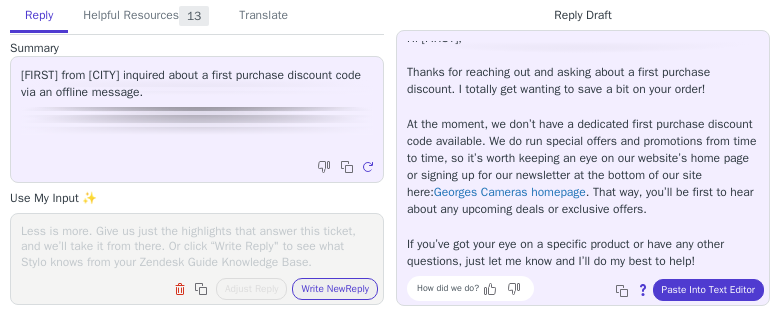 click at bounding box center (197, 246) 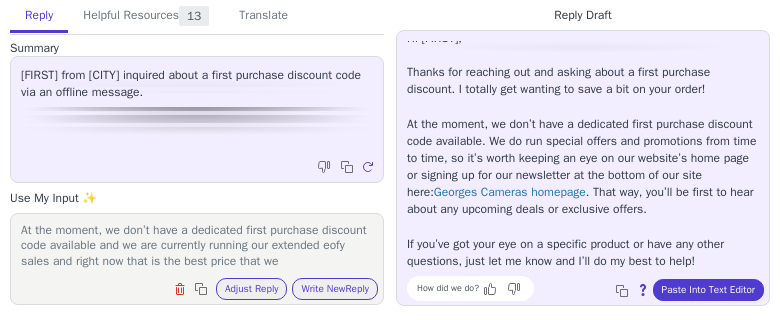 scroll, scrollTop: 16, scrollLeft: 0, axis: vertical 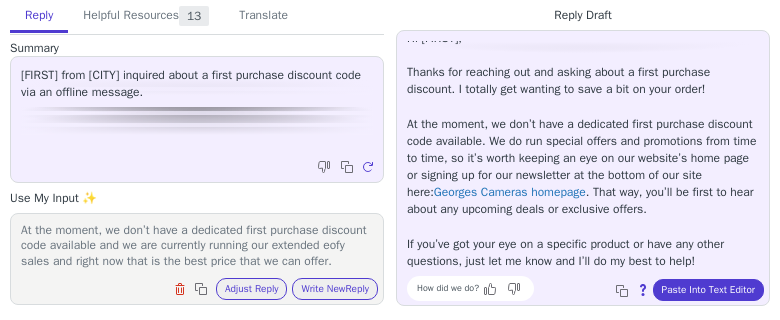 type on "At the moment, we don’t have a dedicated first purchase discount code available and we are currently running our extended eofy sales and right now that is the best price that we can offer." 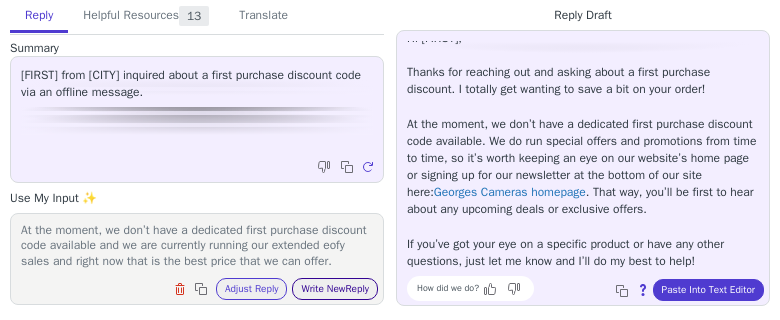 click on "Write New  Reply" at bounding box center (335, 289) 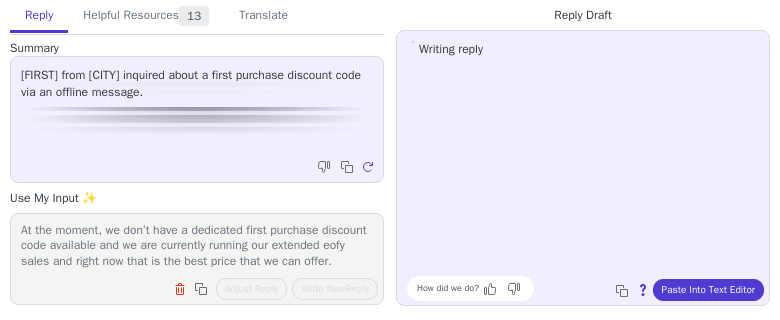 scroll, scrollTop: 0, scrollLeft: 0, axis: both 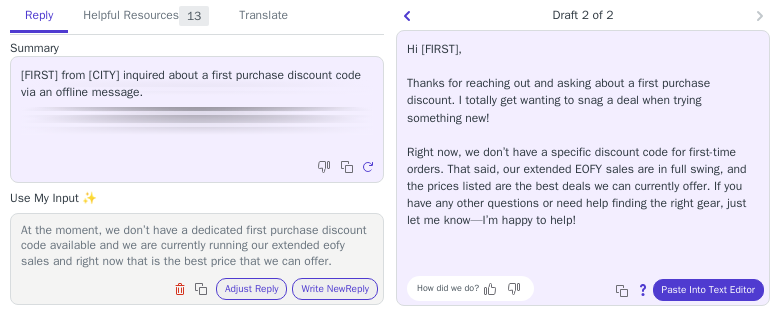 click on "Hi [FIRST], Thanks for reaching out and asking about a first purchase discount. I totally get wanting to snag a deal when trying something new! Right now, we don’t have a specific discount code for first-time orders. That said, our extended EOFY sales are in full swing, and the prices listed are the best deals we can currently offer. If you have any other questions or need help finding the right gear, just let me know—I’m happy to help! How did we do?   Copy to clipboard About this reply Paste Into Text Editor" at bounding box center (583, 168) 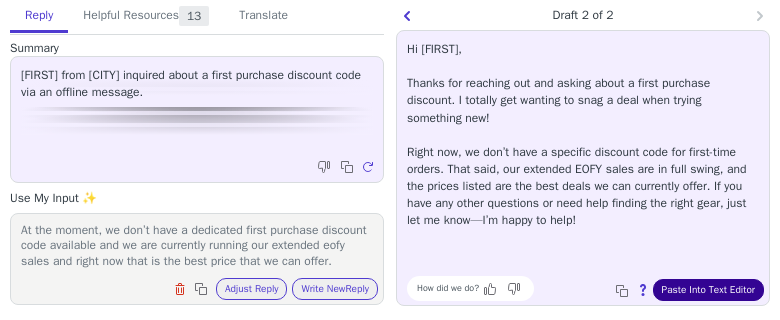 click on "Paste Into Text Editor" at bounding box center [708, 290] 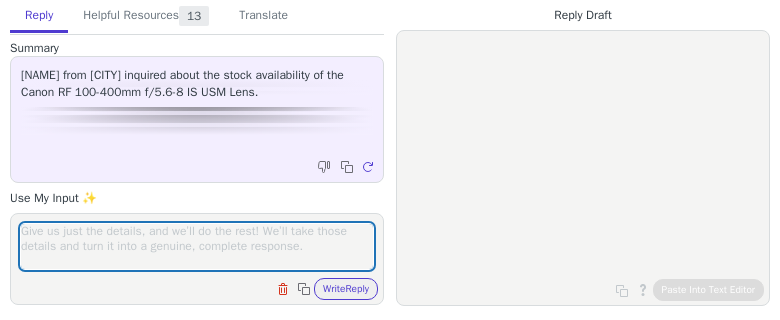 scroll, scrollTop: 0, scrollLeft: 0, axis: both 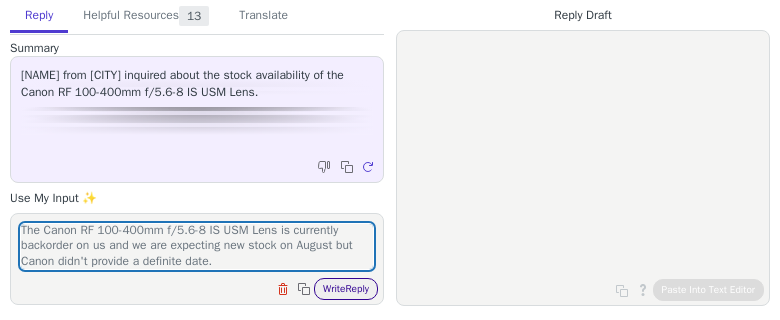 type on "The Canon RF 100-400mm f/5.6-8 IS USM Lens is currently backorder on us and we are expecting new stock on August but Canon didn't provide a definite date." 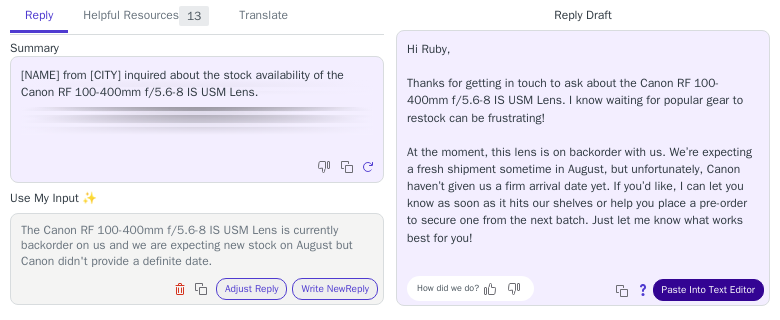 click on "Paste Into Text Editor" at bounding box center [708, 290] 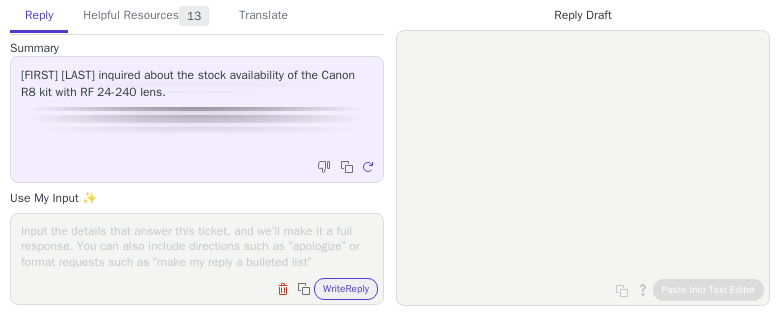 scroll, scrollTop: 0, scrollLeft: 0, axis: both 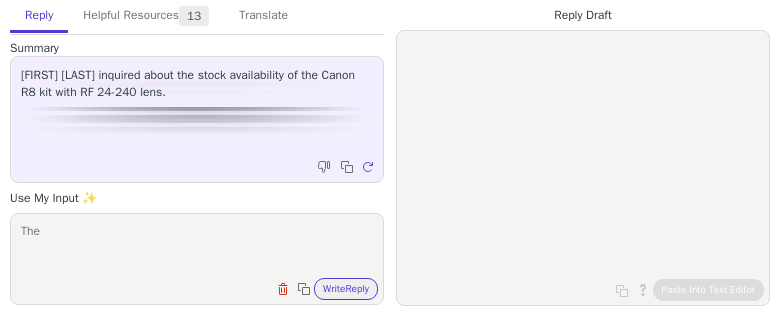 drag, startPoint x: 118, startPoint y: 224, endPoint x: 116, endPoint y: 212, distance: 12.165525 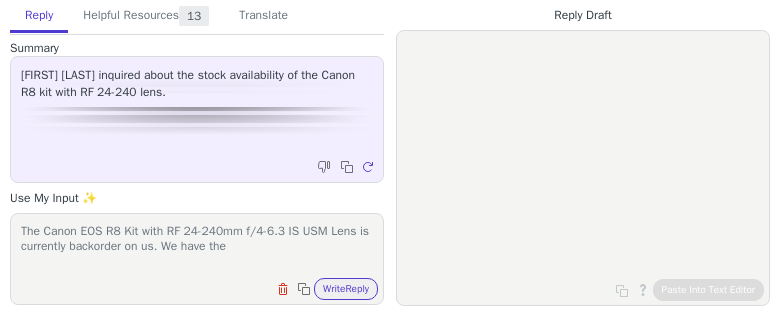 click on "The Canon EOS R8 Kit with RF 24-240mm f/4-6.3 IS USM Lens is currently backorder on us. We have the" at bounding box center [197, 246] 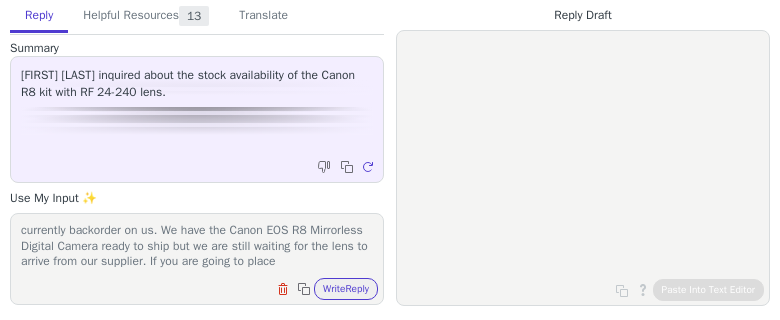 scroll, scrollTop: 32, scrollLeft: 0, axis: vertical 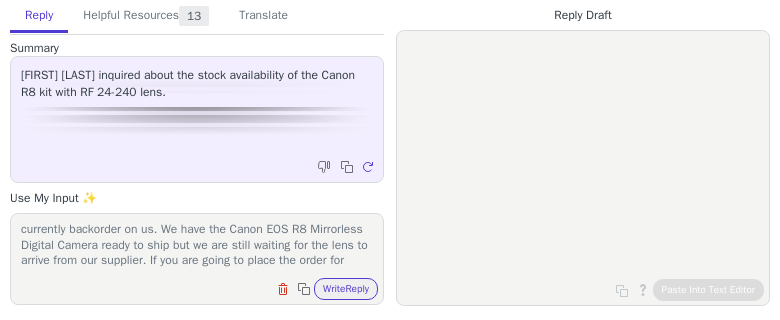 paste on "Canon EOS R8 Kit with RF 24-240mm f/4-6.3 IS USM Lens" 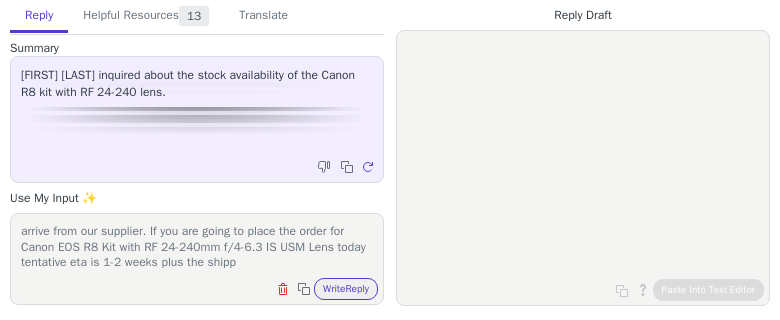 scroll, scrollTop: 62, scrollLeft: 0, axis: vertical 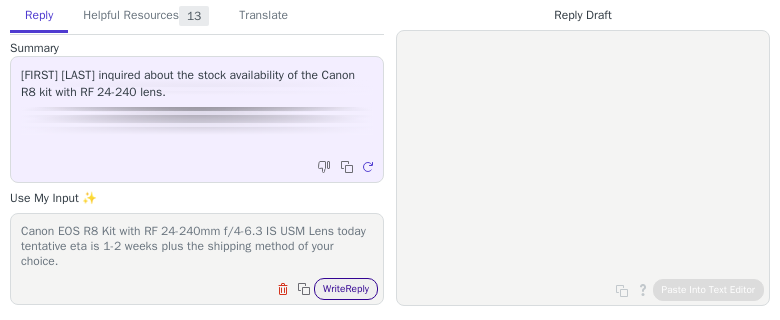 type on "The Canon EOS R8 Kit with RF 24-240mm f/4-6.3 IS USM Lens is currently backorder on us. We have the Canon EOS R8 Mirrorless Digital Camera ready to ship but we are still waiting for the lens to arrive from our supplier. If you are going to place the order for Canon EOS R8 Kit with RF 24-240mm f/4-6.3 IS USM Lens today tentative eta is 1-2 weeks plus the shipping method of your choice." 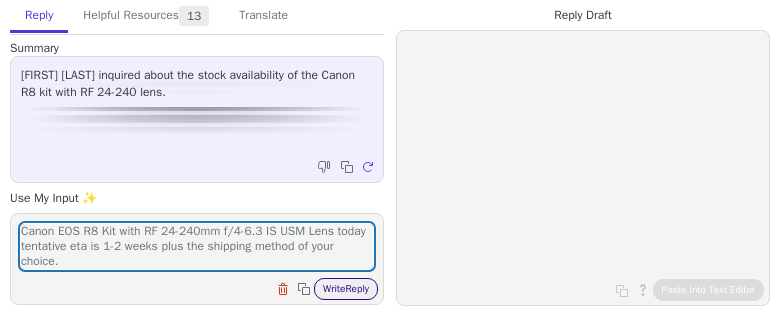 click on "Write  Reply" at bounding box center (346, 289) 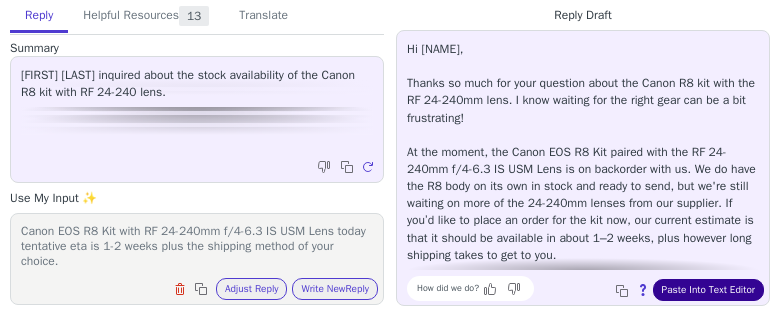 click on "Paste Into Text Editor" at bounding box center [708, 290] 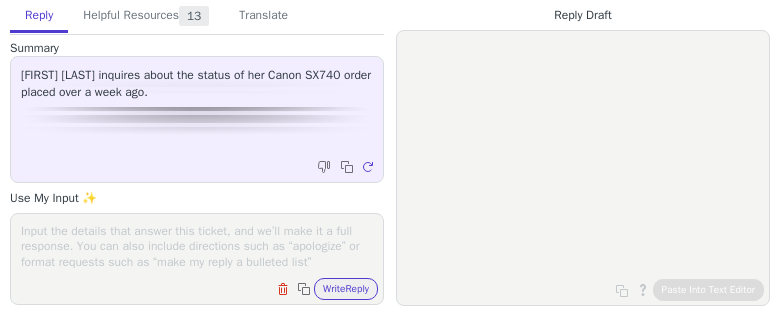 scroll, scrollTop: 0, scrollLeft: 0, axis: both 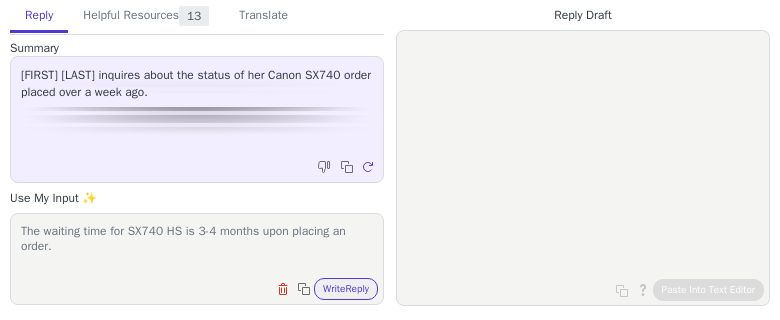 click on "The waiting time for SX740 HS is 3-4 months upon placing an order." at bounding box center [197, 246] 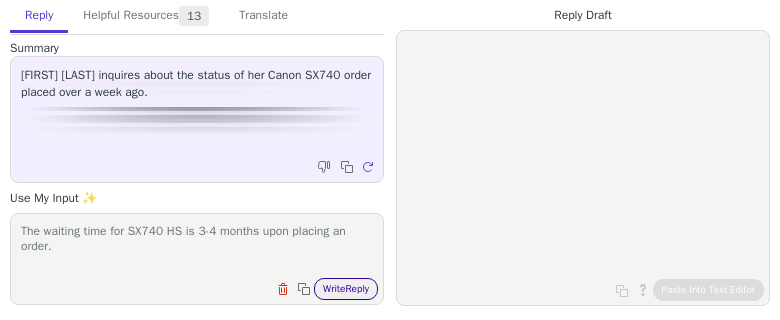 paste on "If this is urgent, you might be interested on Sony ZV1M2 18-50 VLOG Camera or Panasonic TZ99. I appreciate your patience and understanding regarding this matter. Please don't hesitate to reach out if you have any queries." 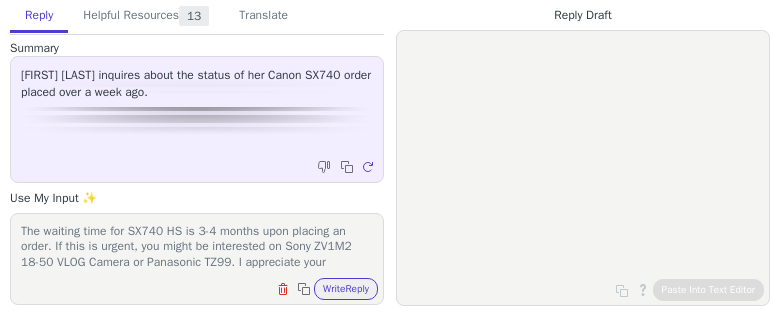 scroll, scrollTop: 46, scrollLeft: 0, axis: vertical 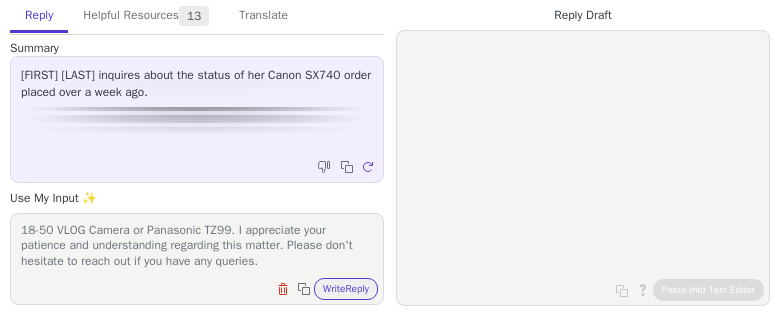 type on "The waiting time for SX740 HS is 3-4 months upon placing an order. If this is urgent, you might be interested on Sony ZV1M2 18-50 VLOG Camera or Panasonic TZ99. I appreciate your patience and understanding regarding this matter. Please don't hesitate to reach out if you have any queries." 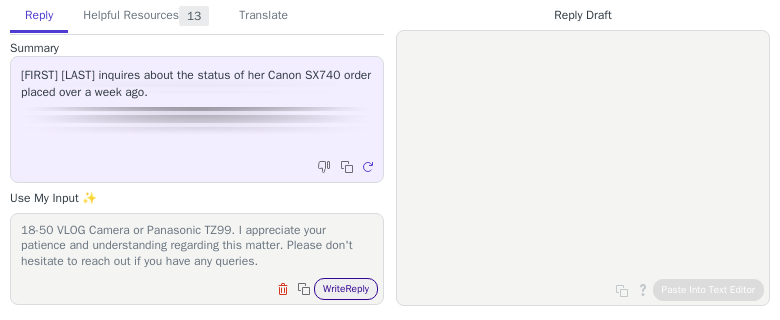 click on "Write  Reply" at bounding box center [346, 289] 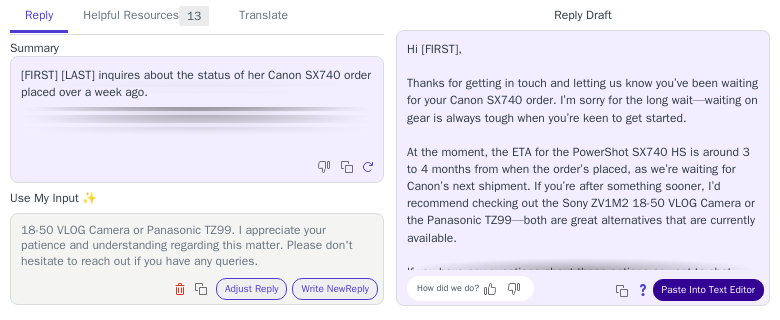 click on "Paste Into Text Editor" at bounding box center (708, 290) 